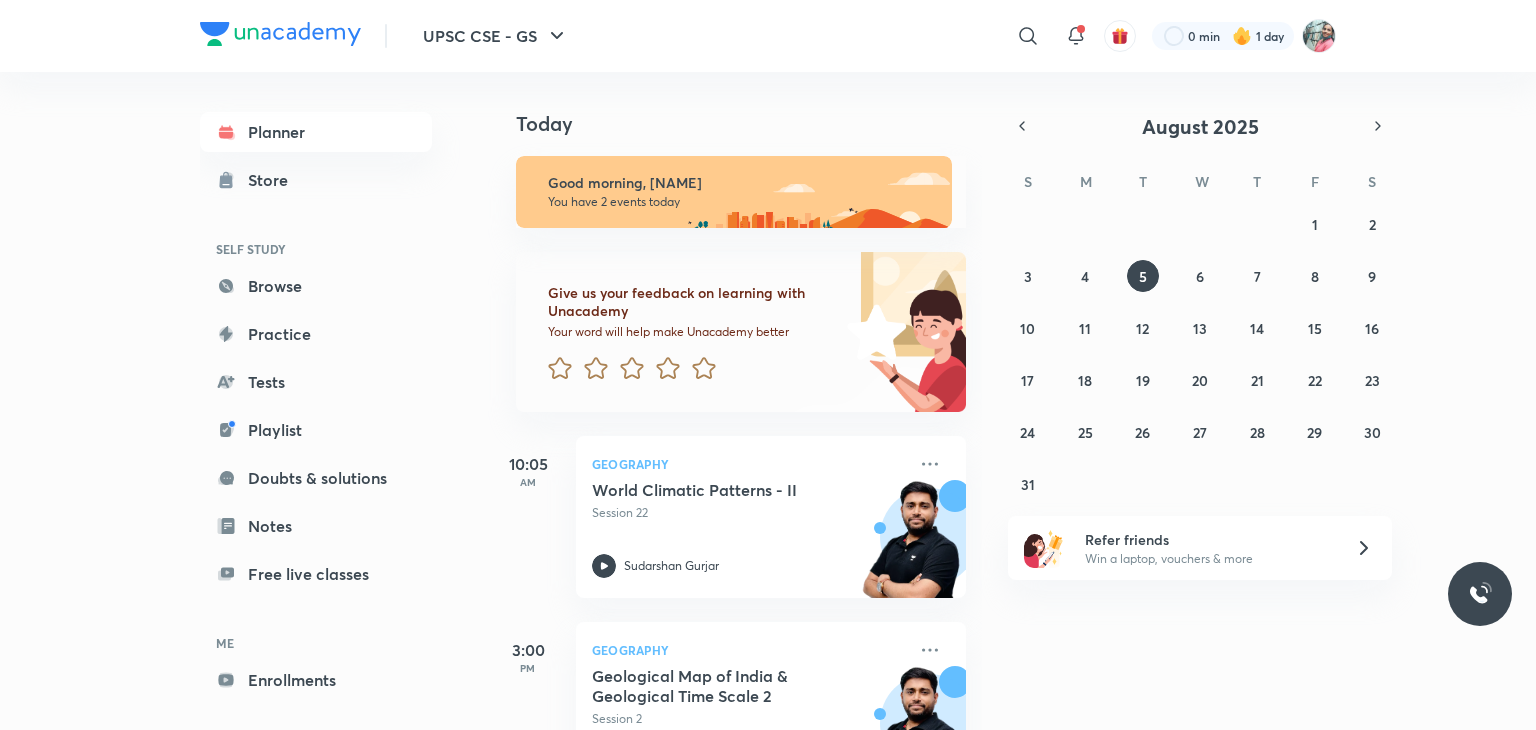 scroll, scrollTop: 0, scrollLeft: 0, axis: both 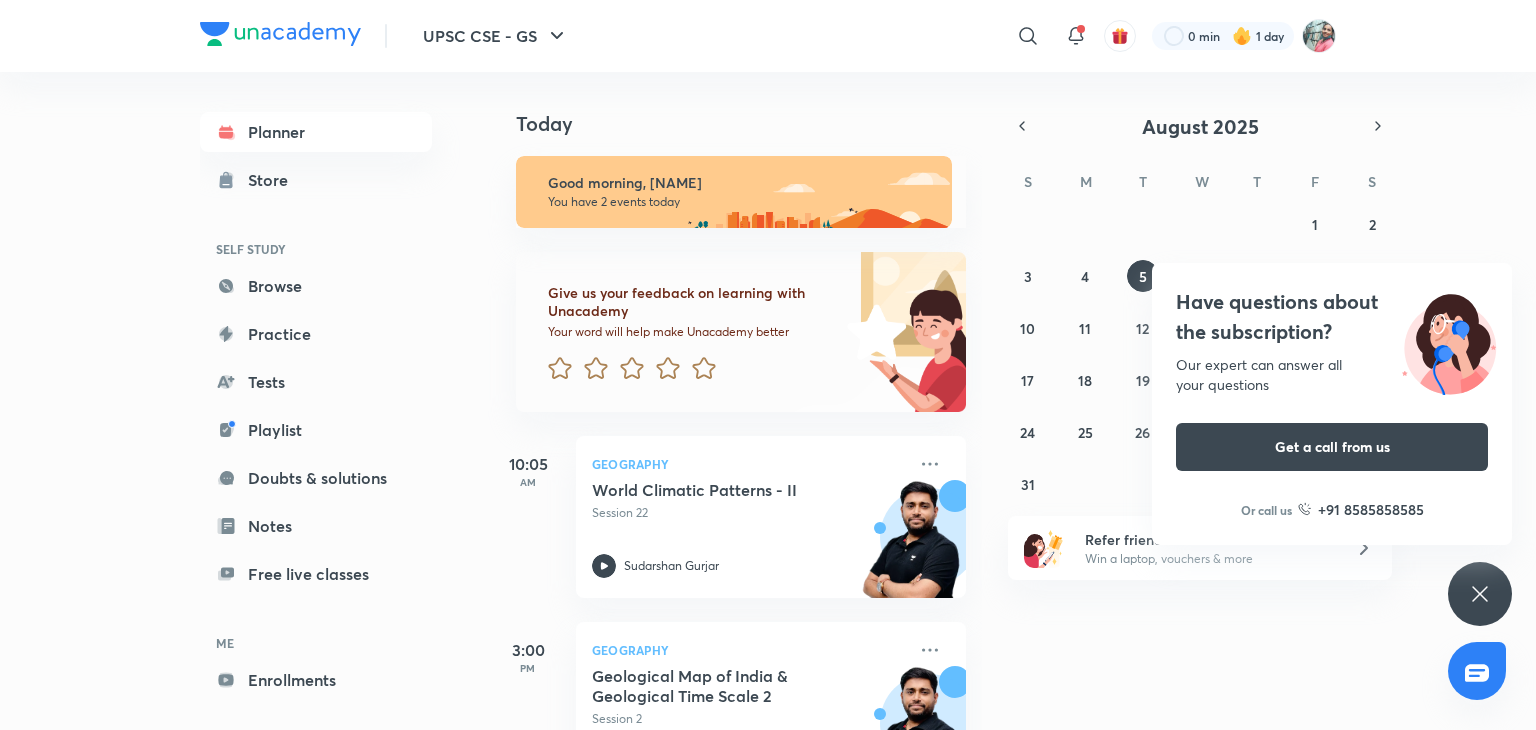 click 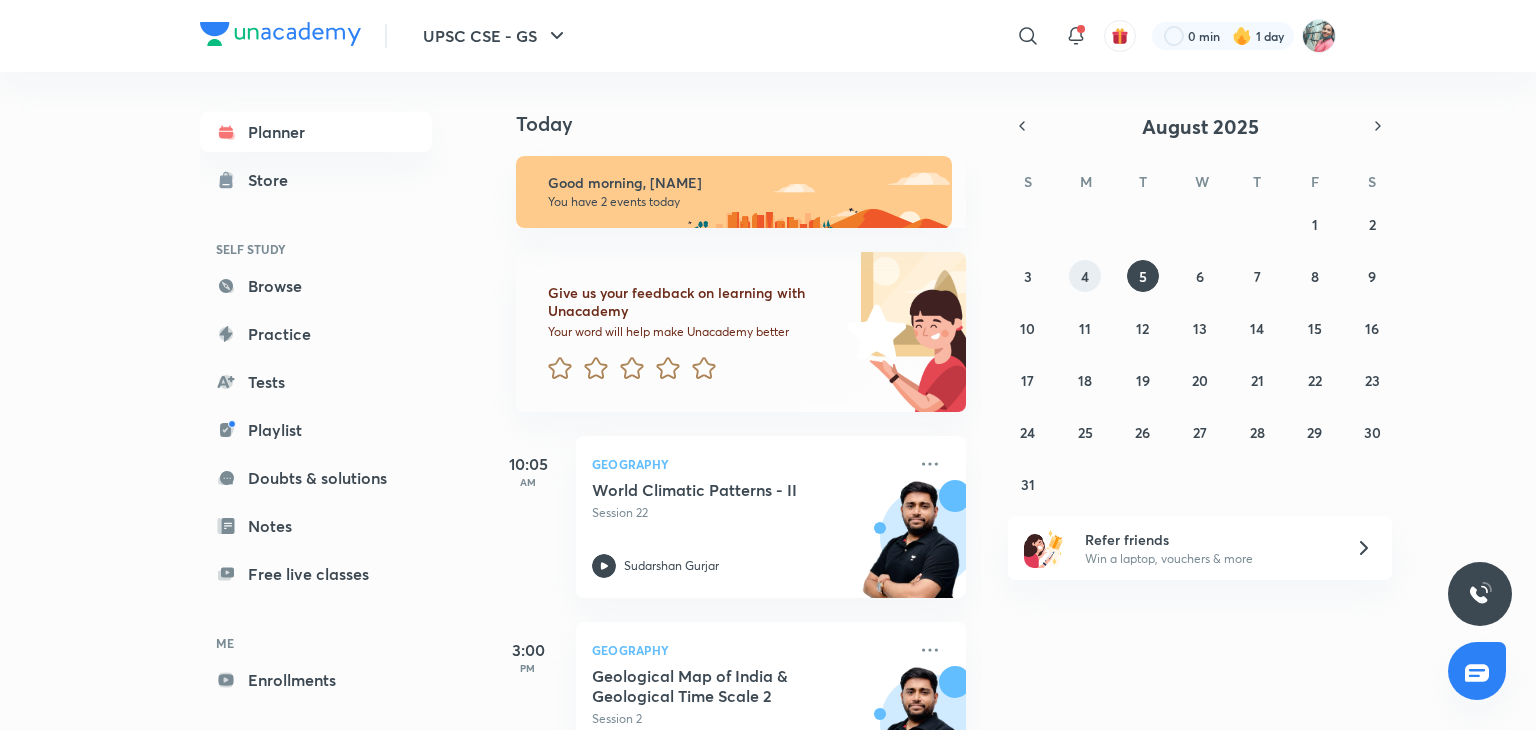 click on "4" at bounding box center [1085, 276] 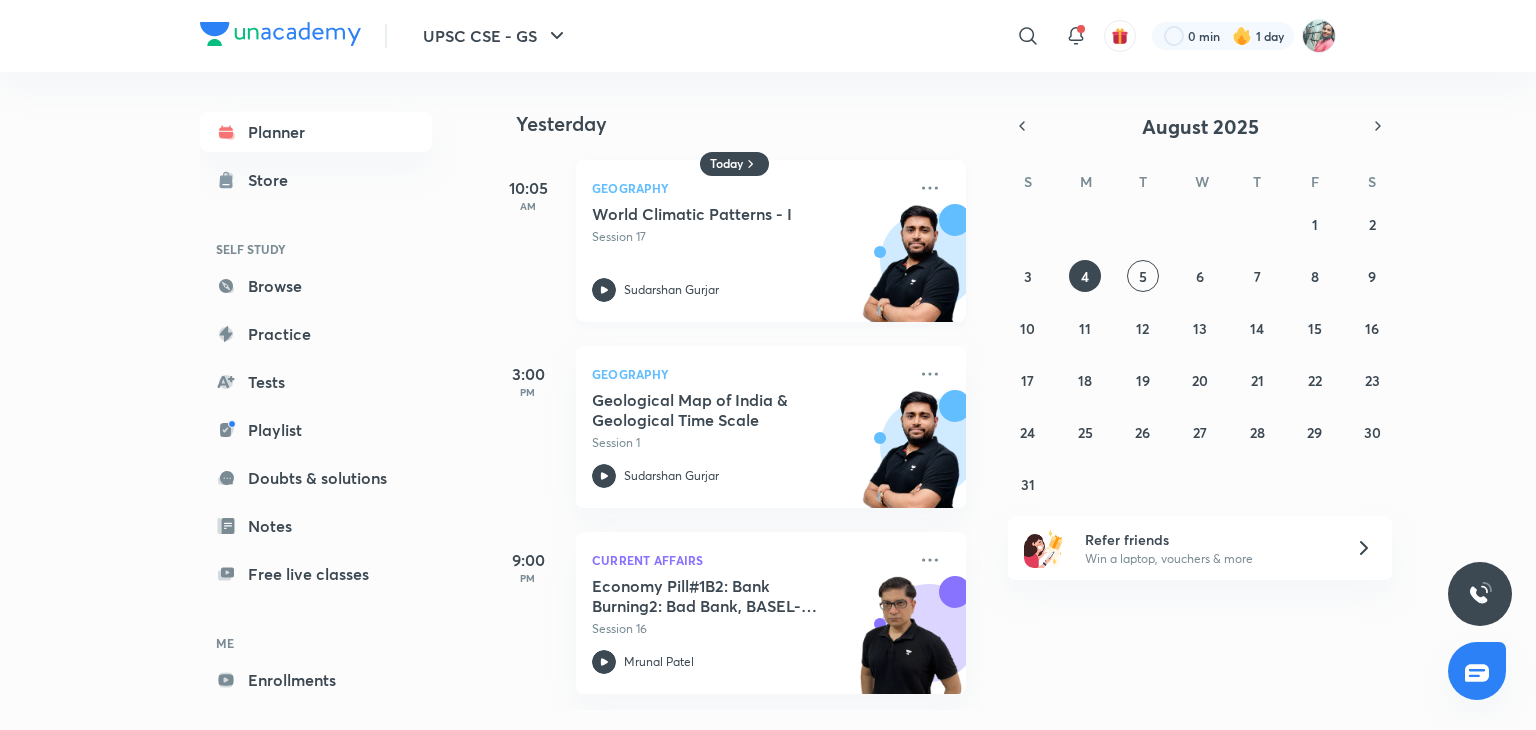 click at bounding box center [911, 273] 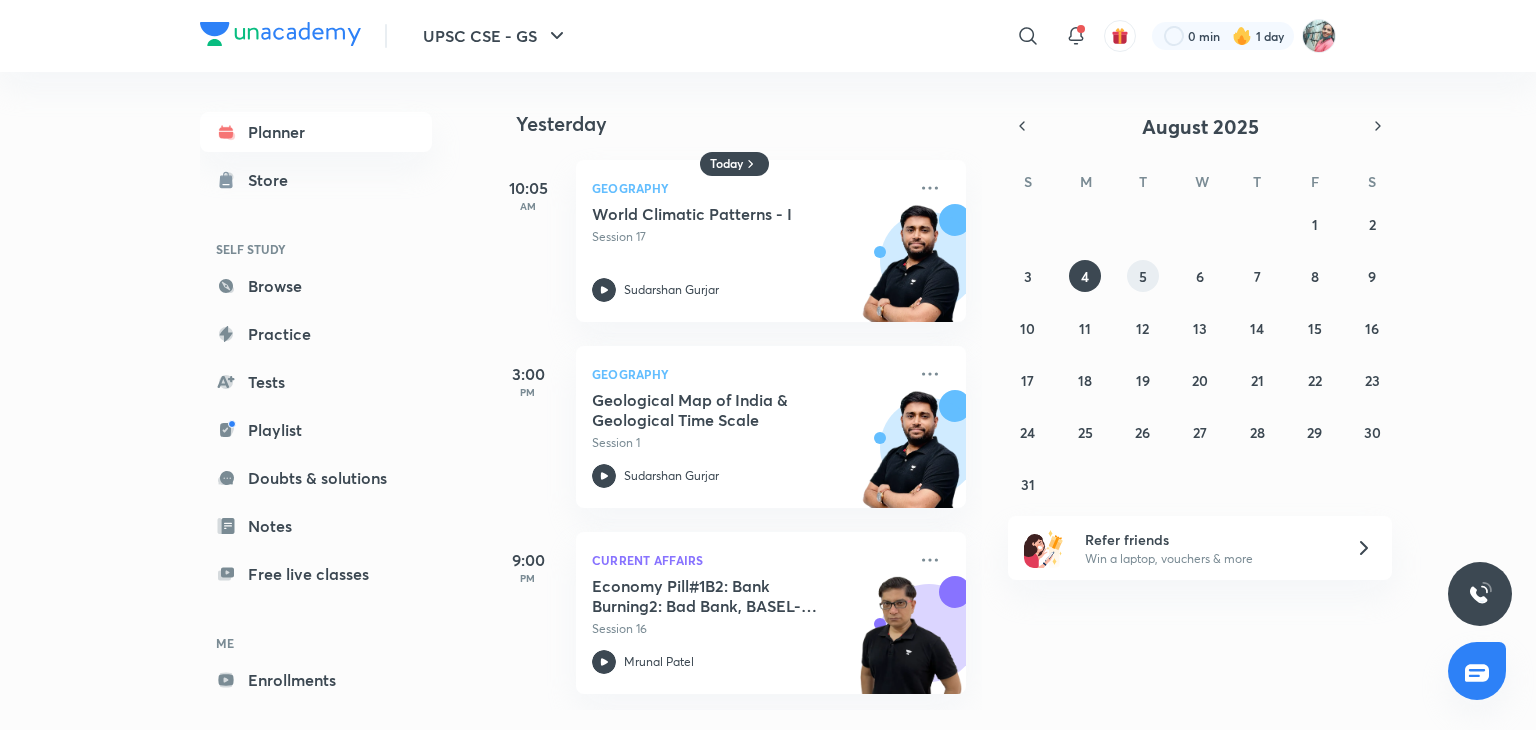 click on "5" at bounding box center [1143, 276] 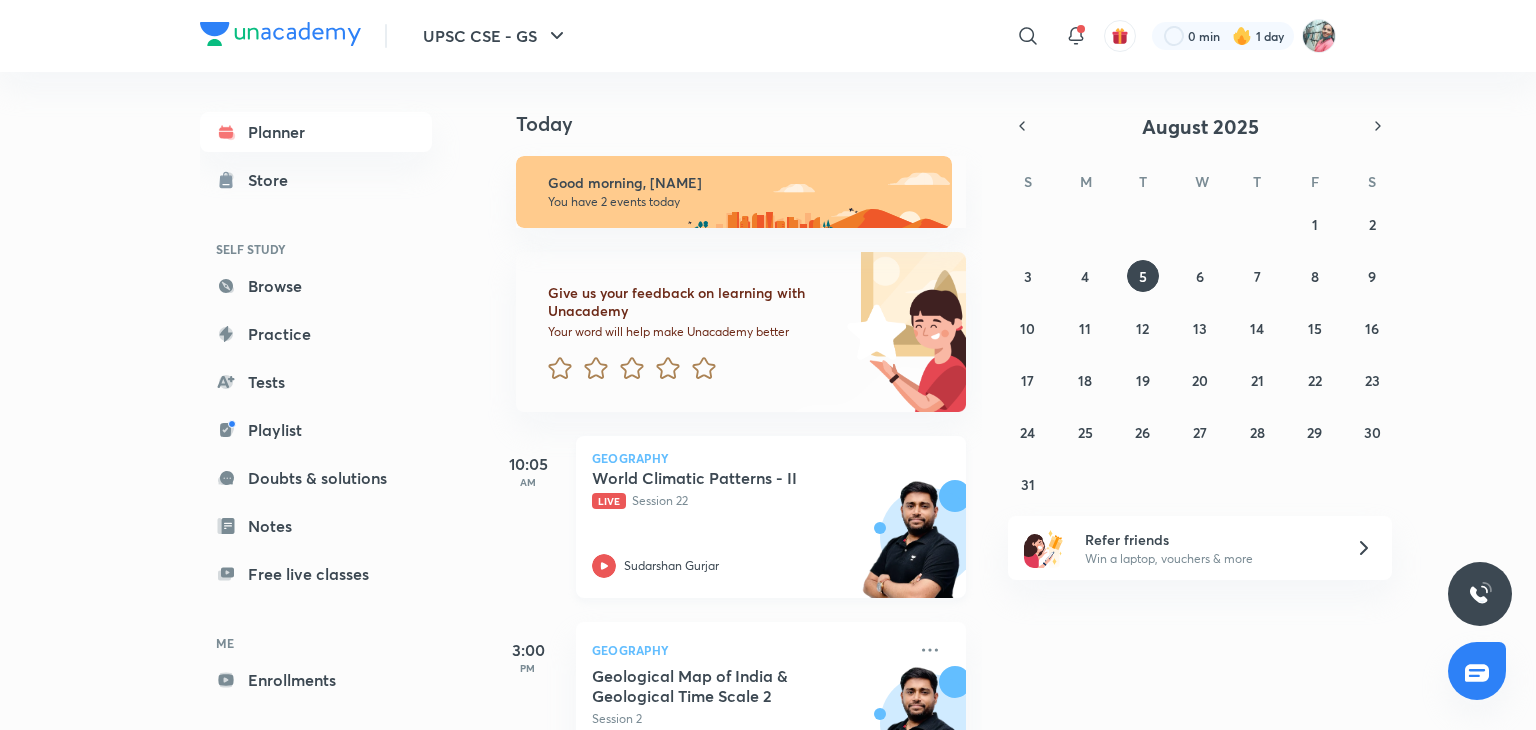 click on "World Climatic Patterns - II Live Session 22 Sudarshan Gurjar" at bounding box center (749, 523) 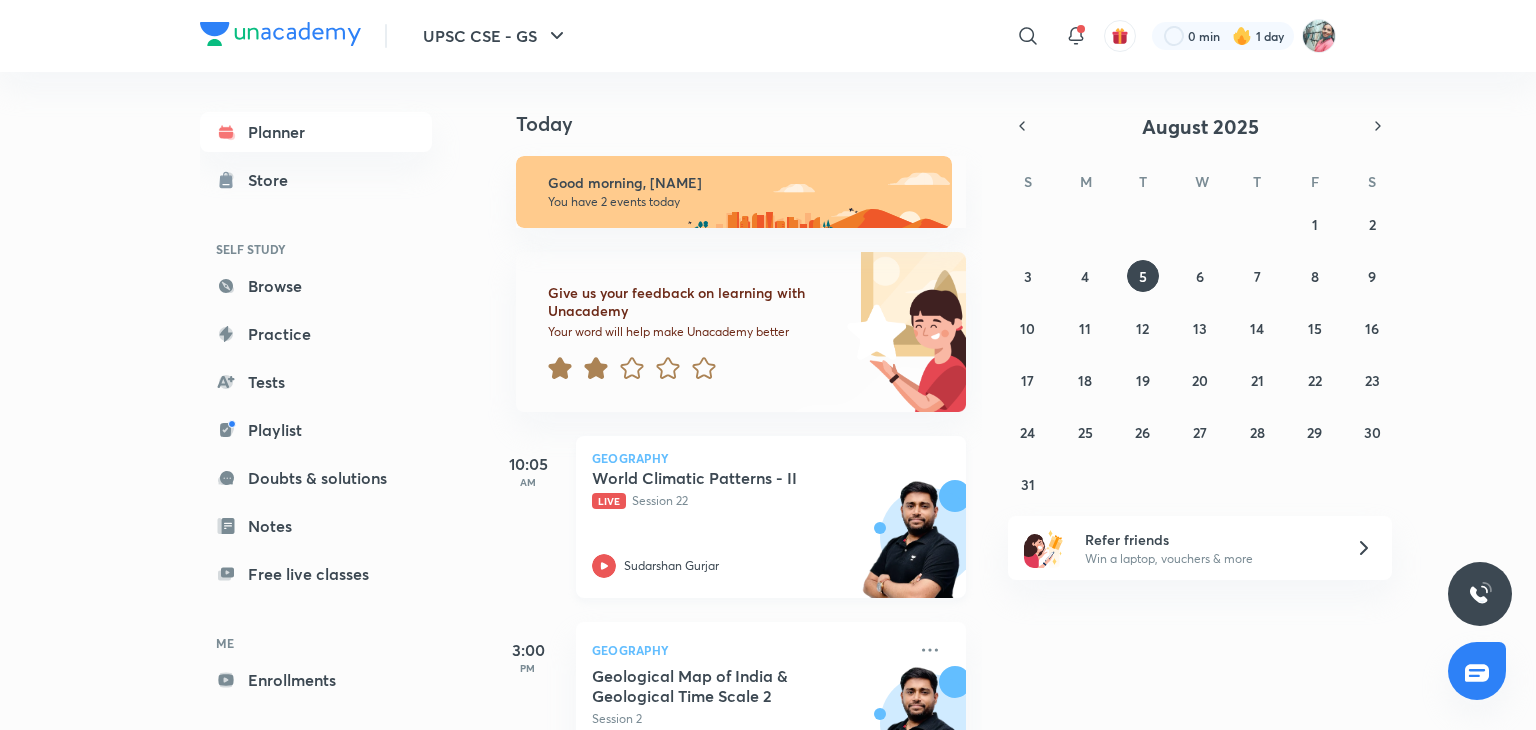 click on "Live Session 22" at bounding box center [749, 501] 